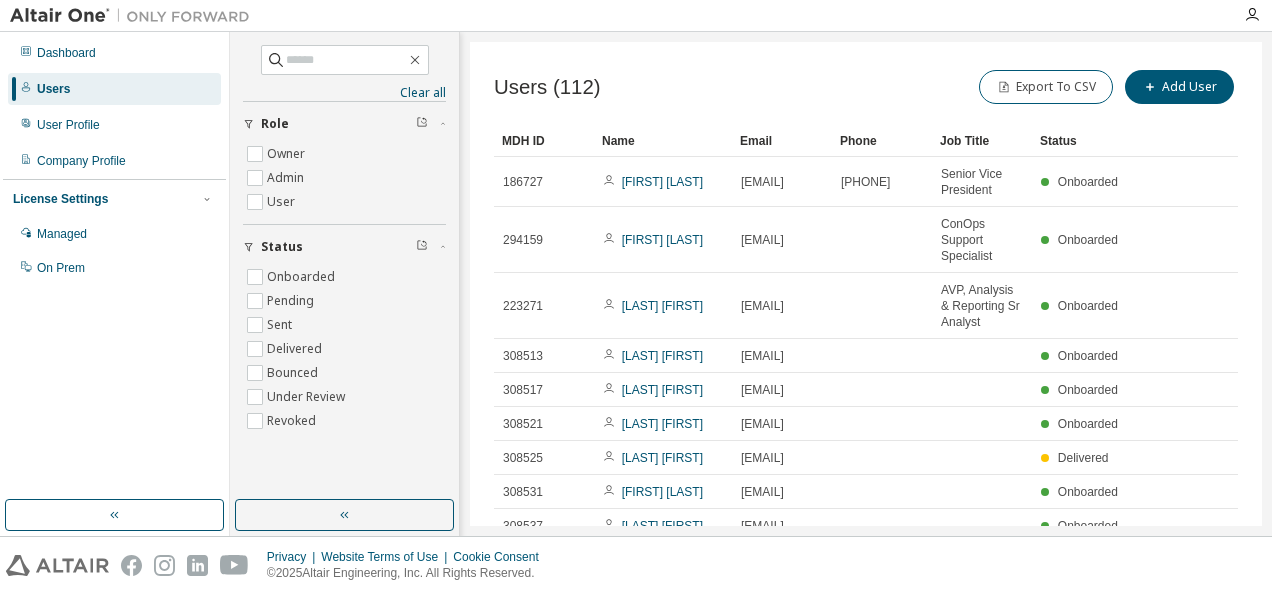 scroll, scrollTop: 0, scrollLeft: 0, axis: both 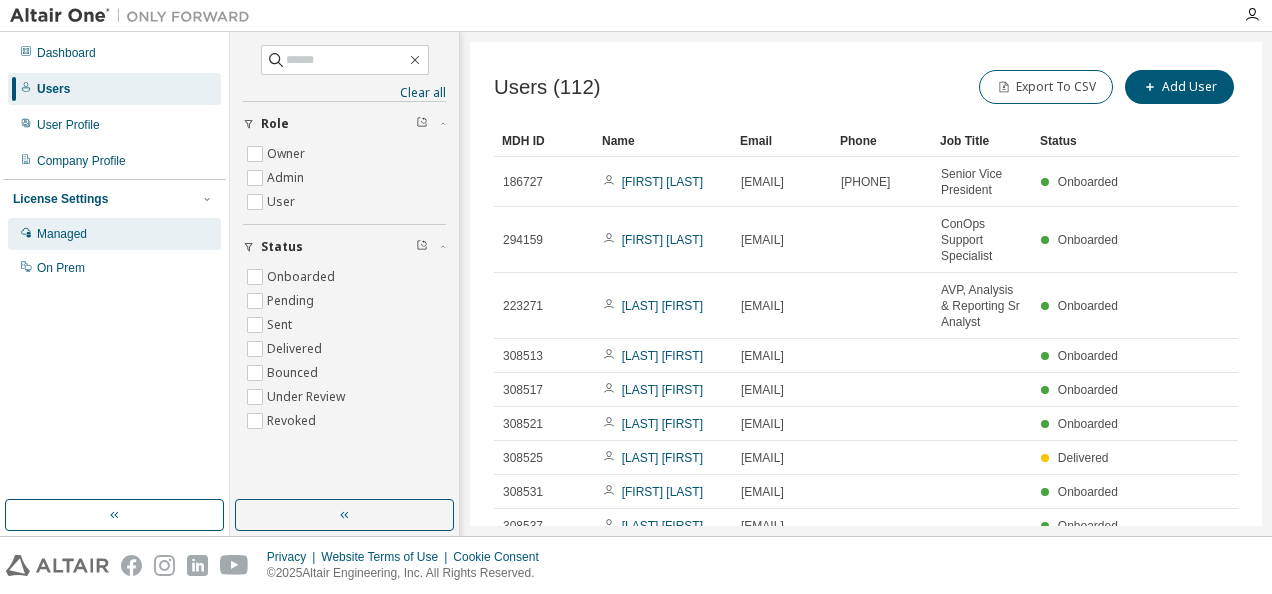 click on "Managed" at bounding box center (114, 234) 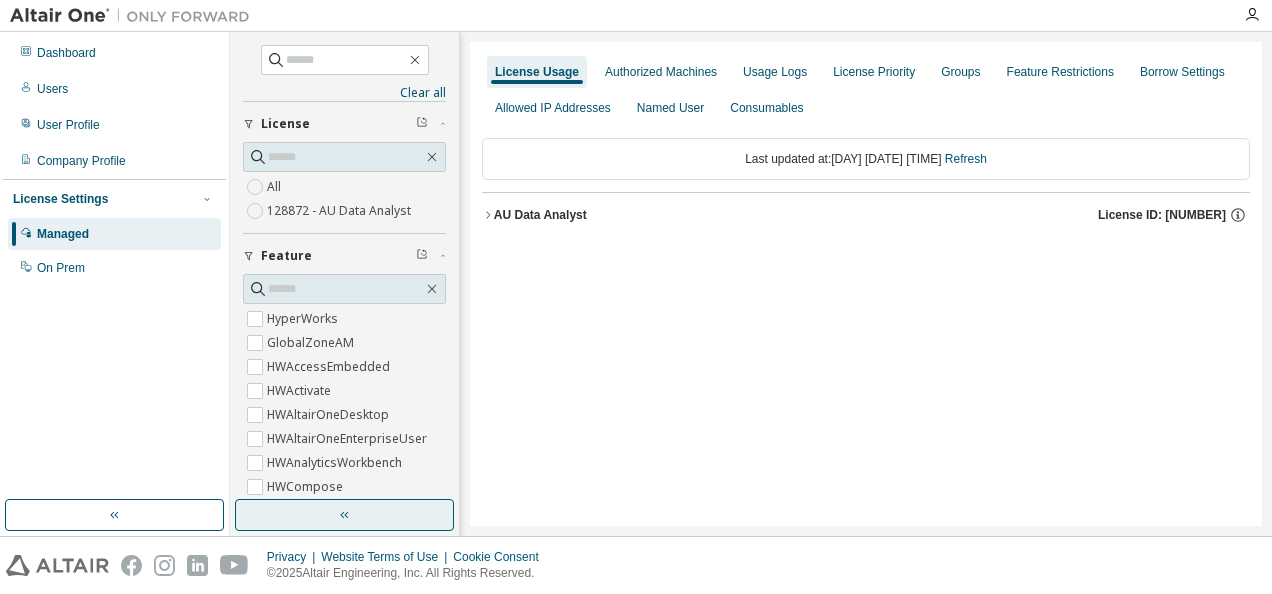click at bounding box center [344, 515] 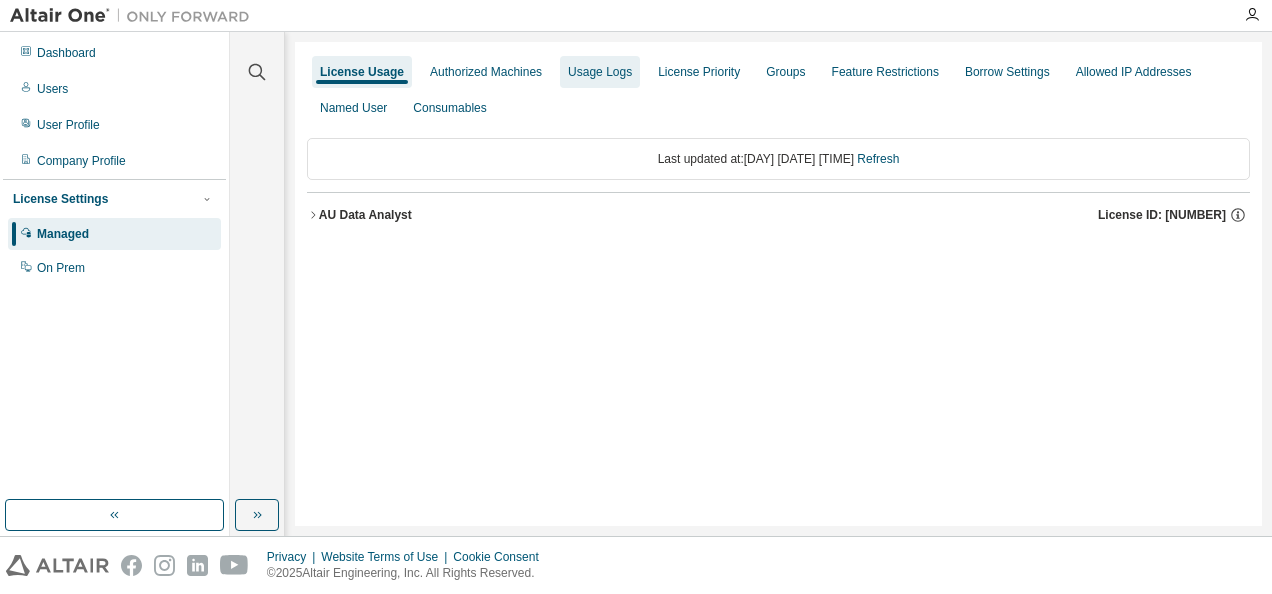 click on "Usage Logs" at bounding box center [600, 72] 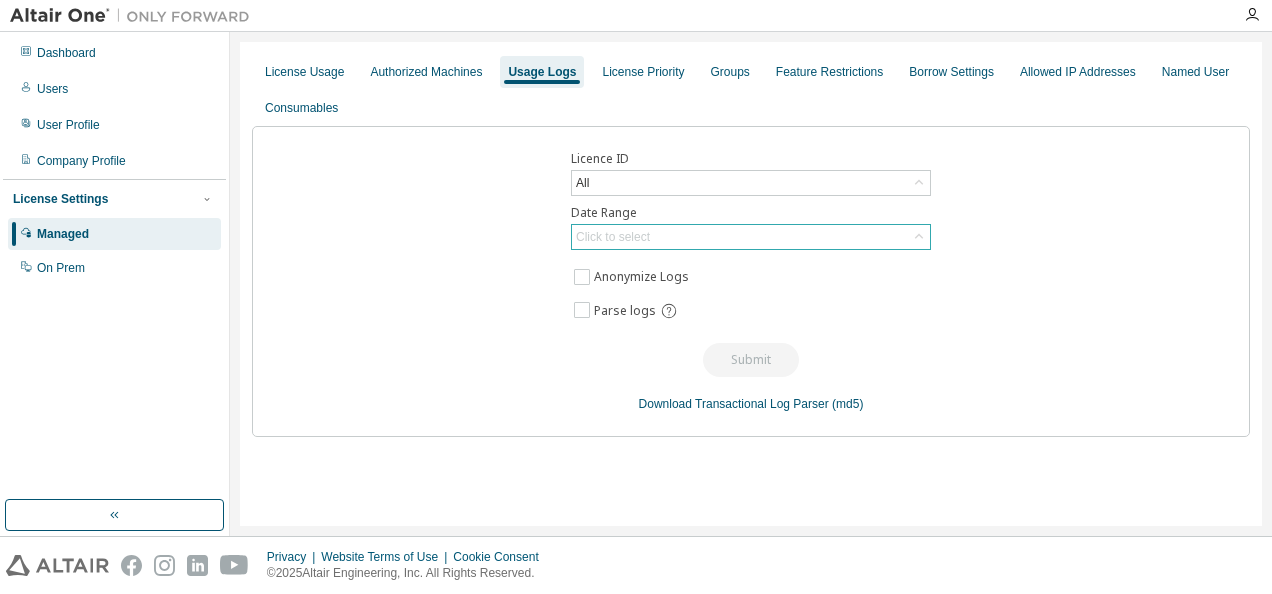 click on "Click to select" at bounding box center (751, 237) 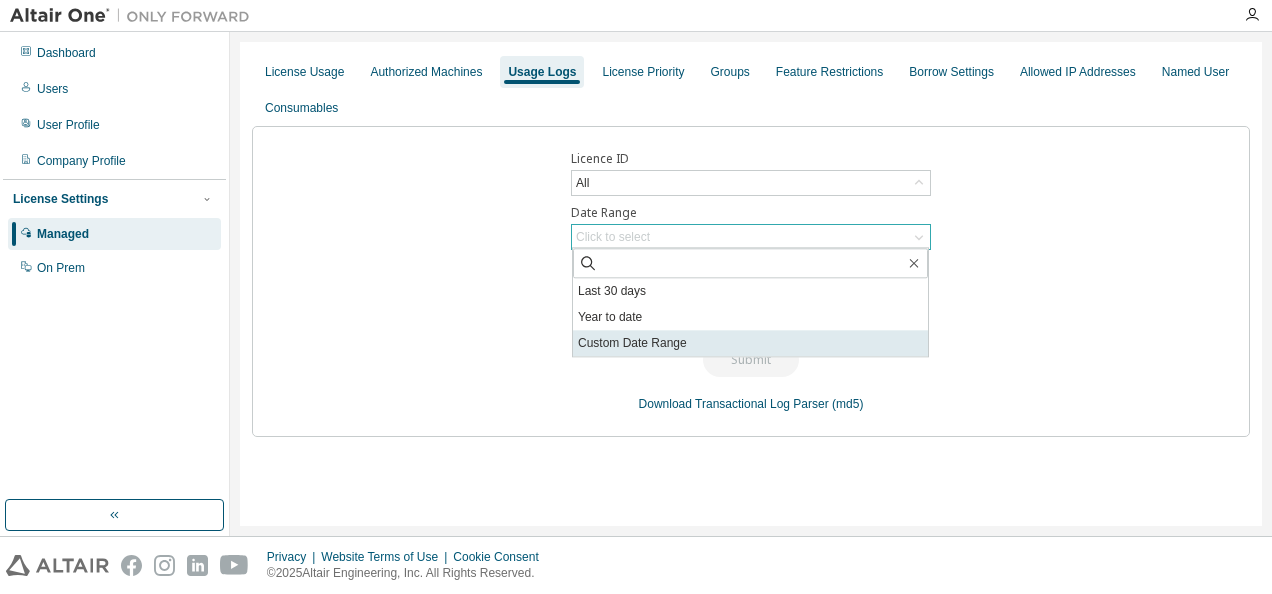 click on "Custom Date Range" at bounding box center [750, 343] 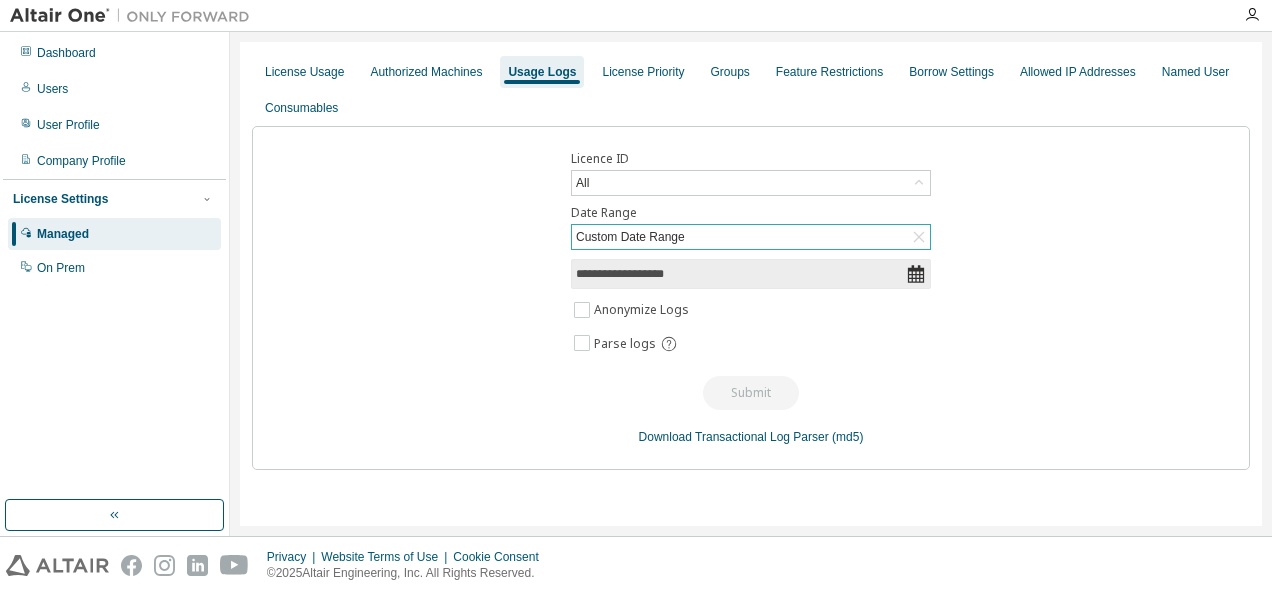 click 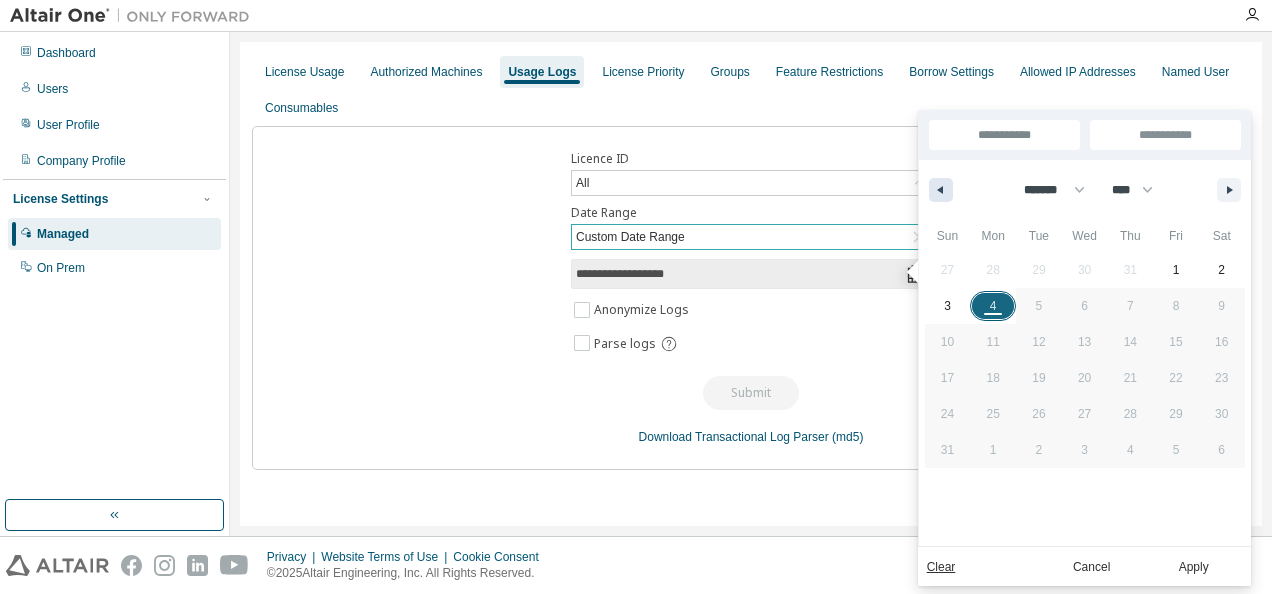 click at bounding box center (941, 190) 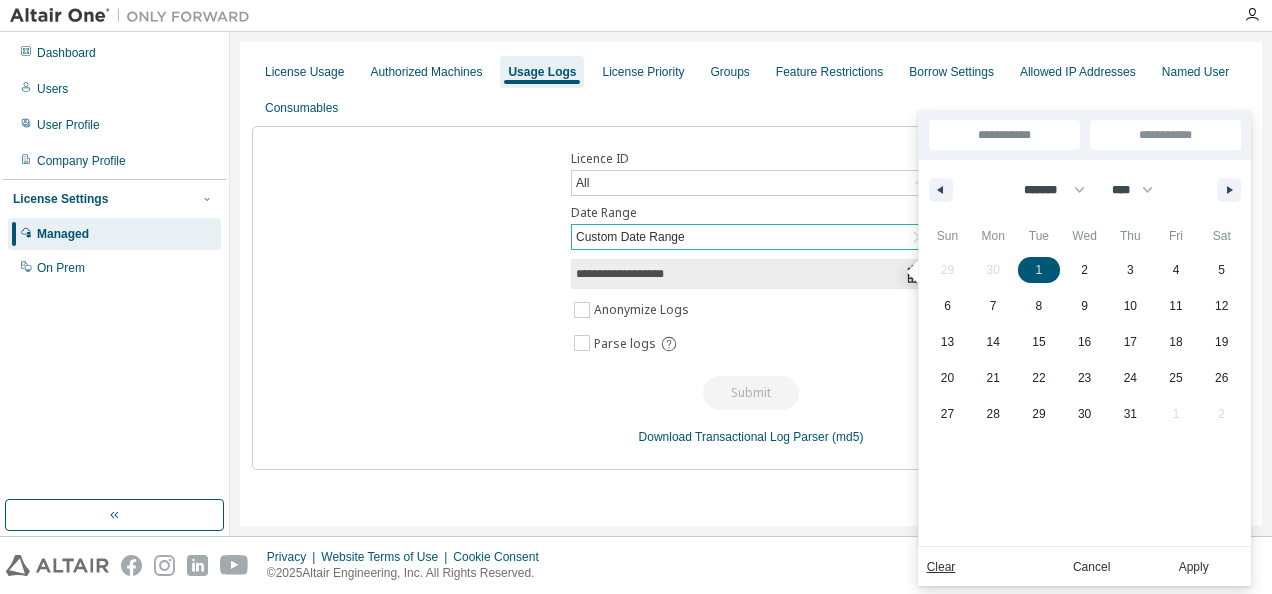 click on "1" at bounding box center (1039, 270) 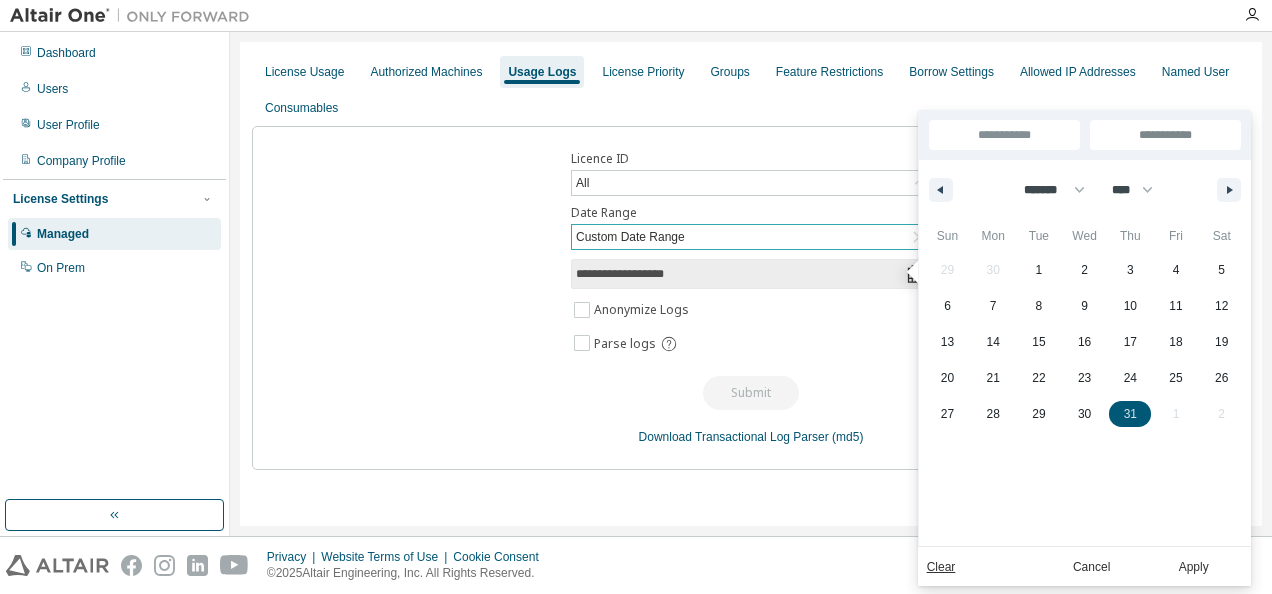 click on "31" at bounding box center (1130, 414) 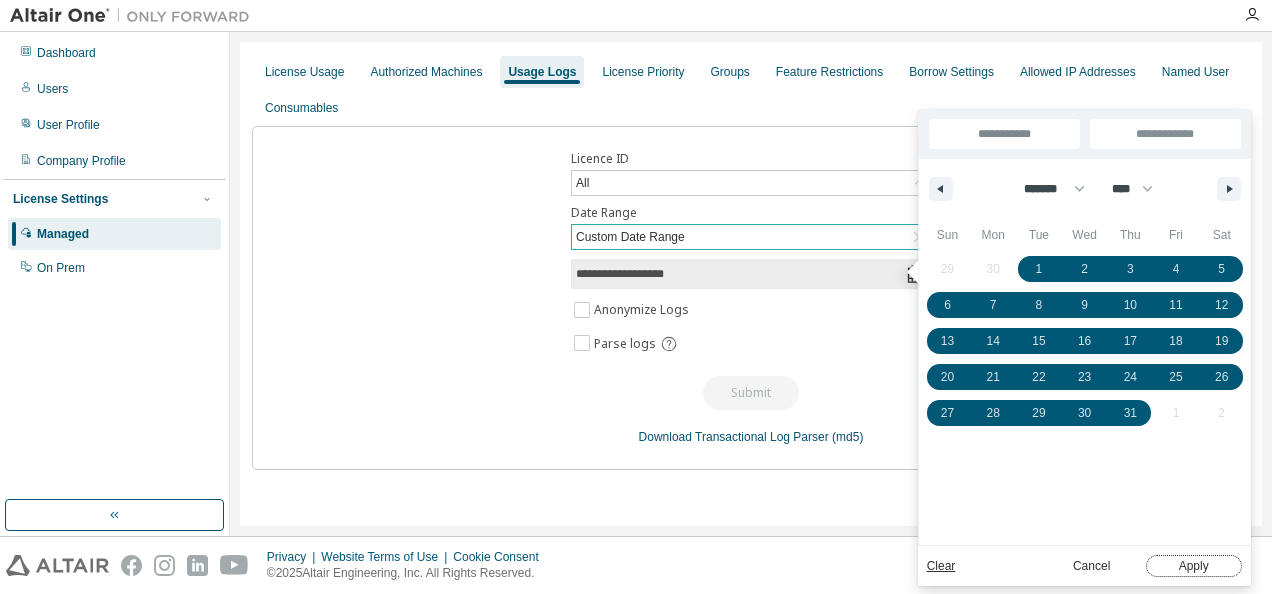 click on "Apply" at bounding box center [1194, 566] 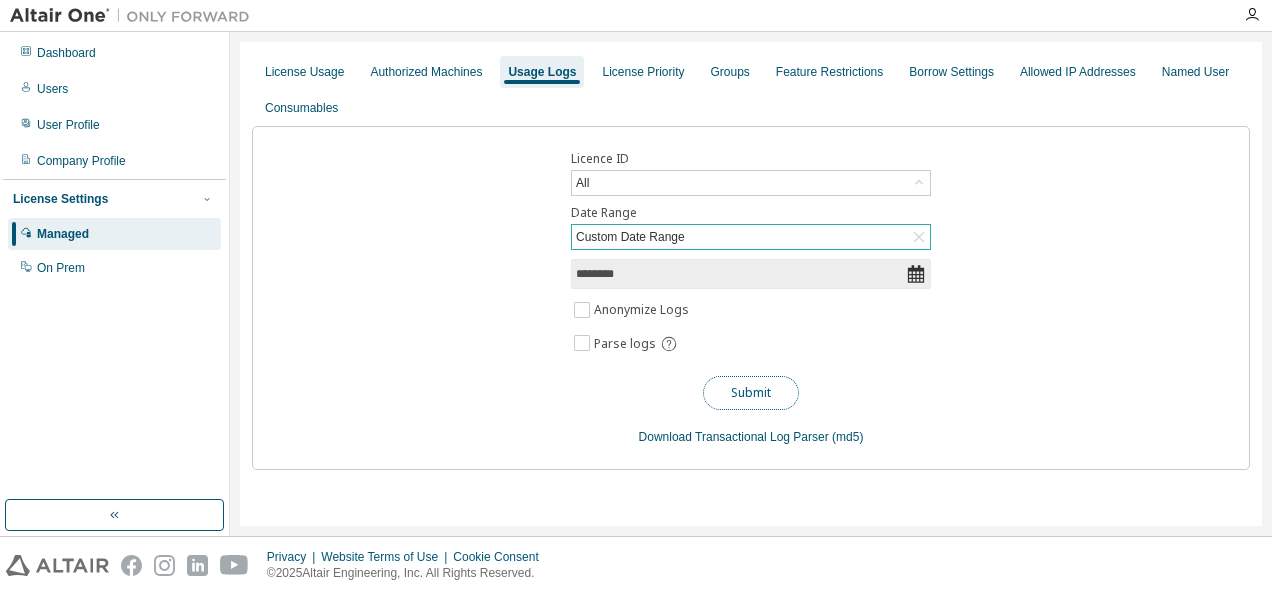 click on "Submit" at bounding box center (751, 393) 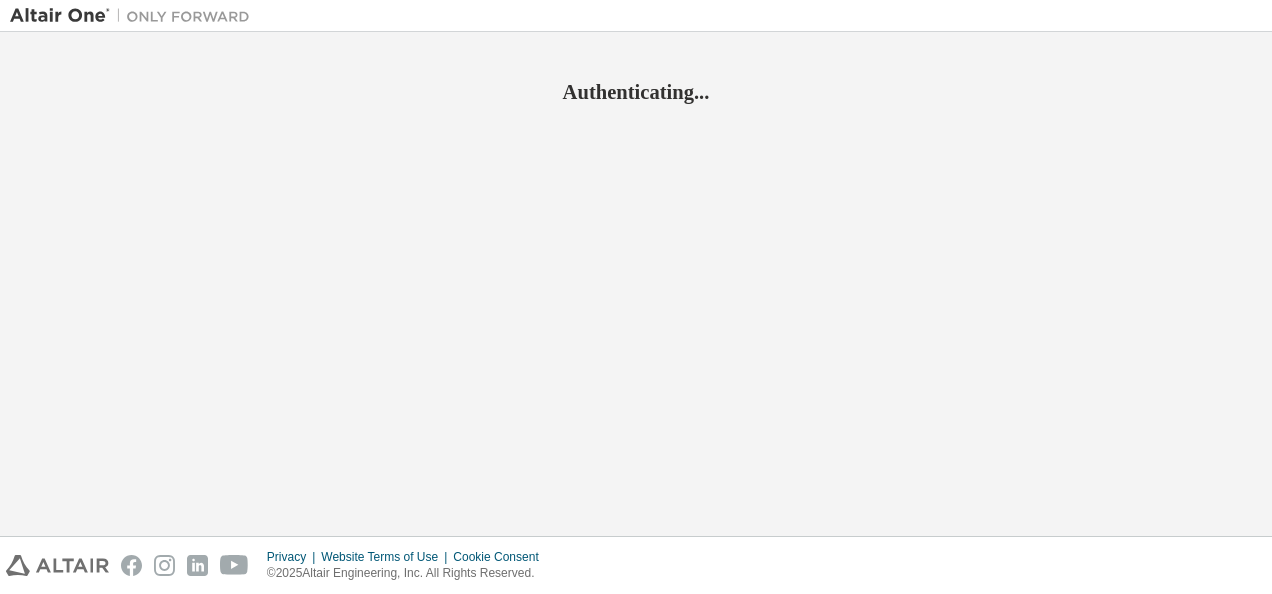 scroll, scrollTop: 0, scrollLeft: 0, axis: both 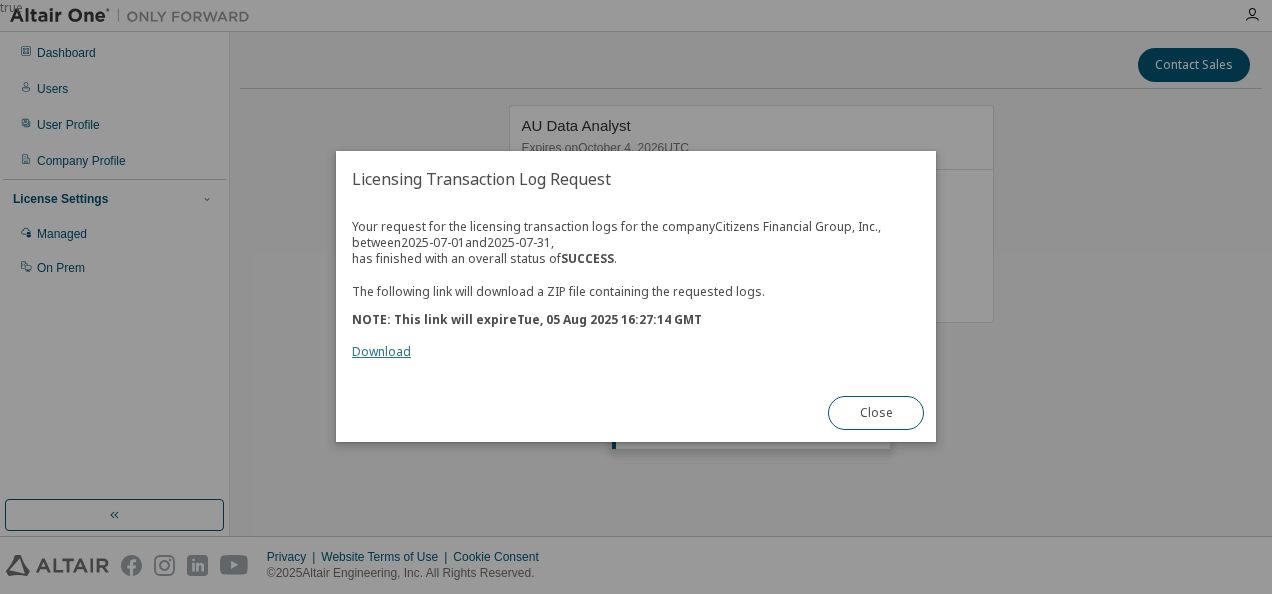 click on "Download" at bounding box center [381, 352] 